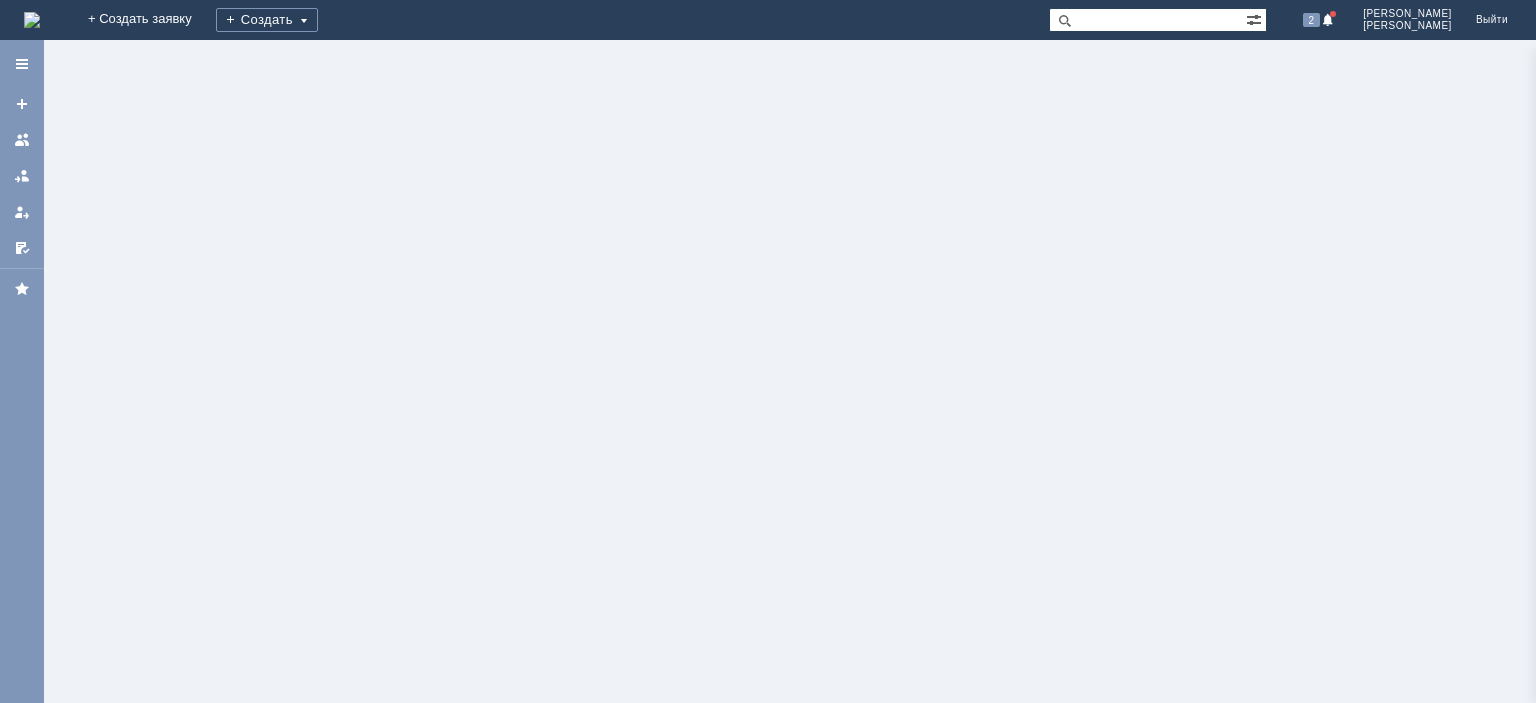 scroll, scrollTop: 0, scrollLeft: 0, axis: both 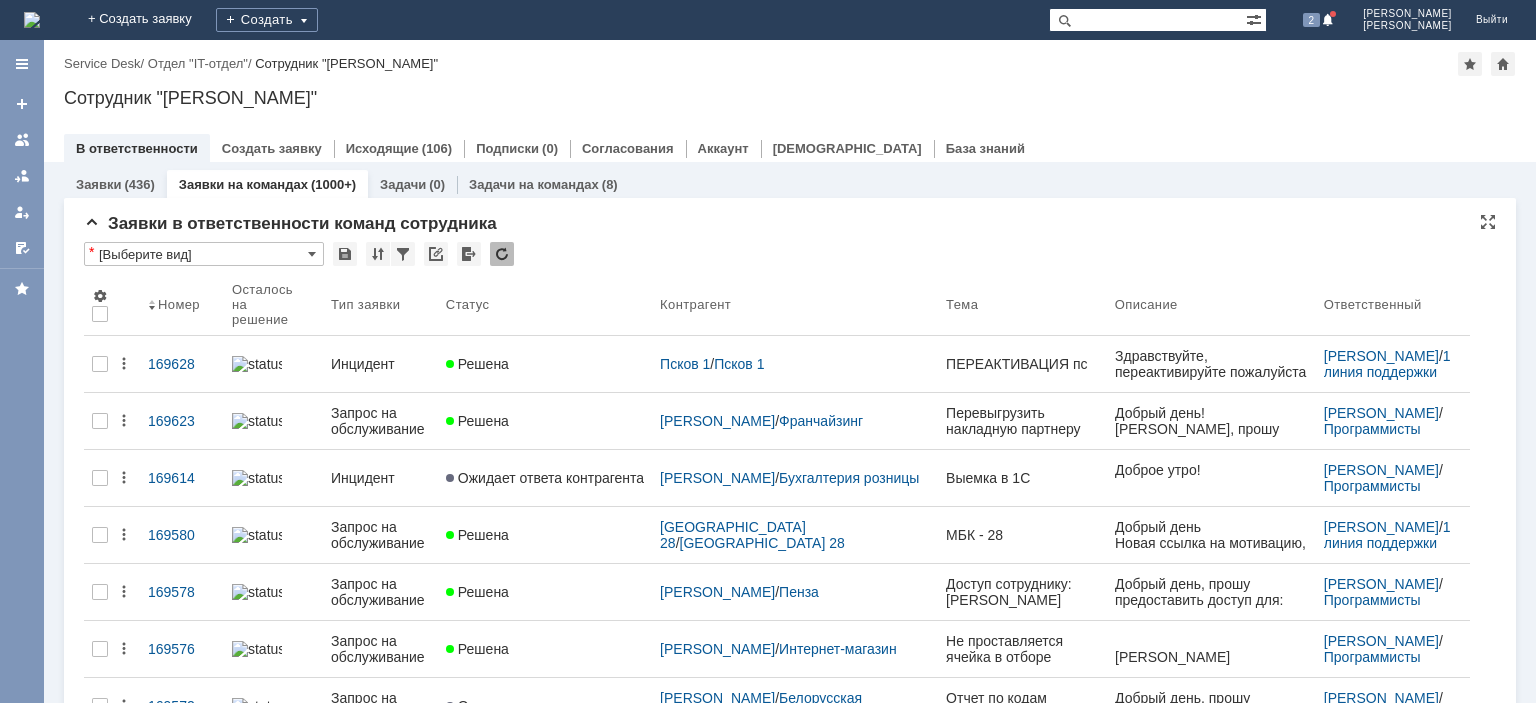 click at bounding box center (502, 254) 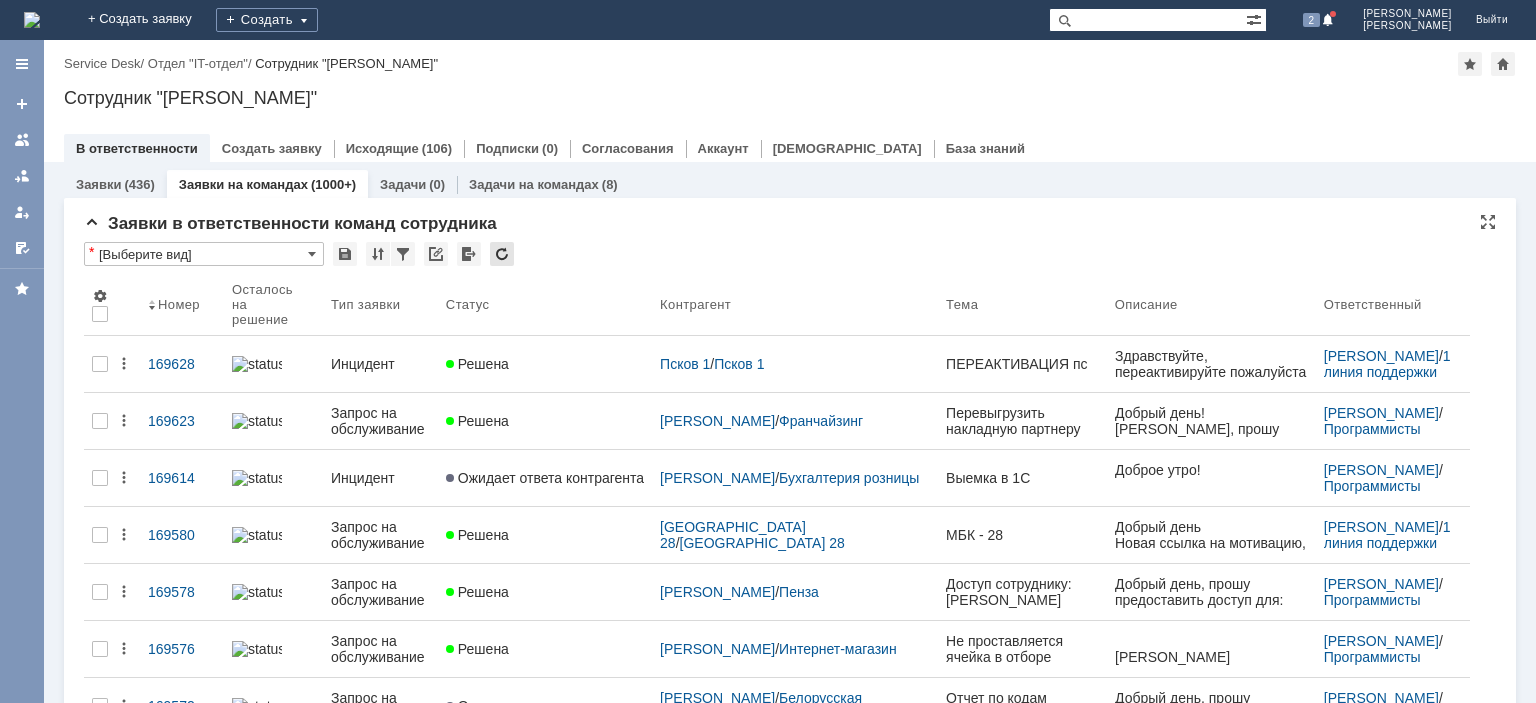 click at bounding box center (502, 254) 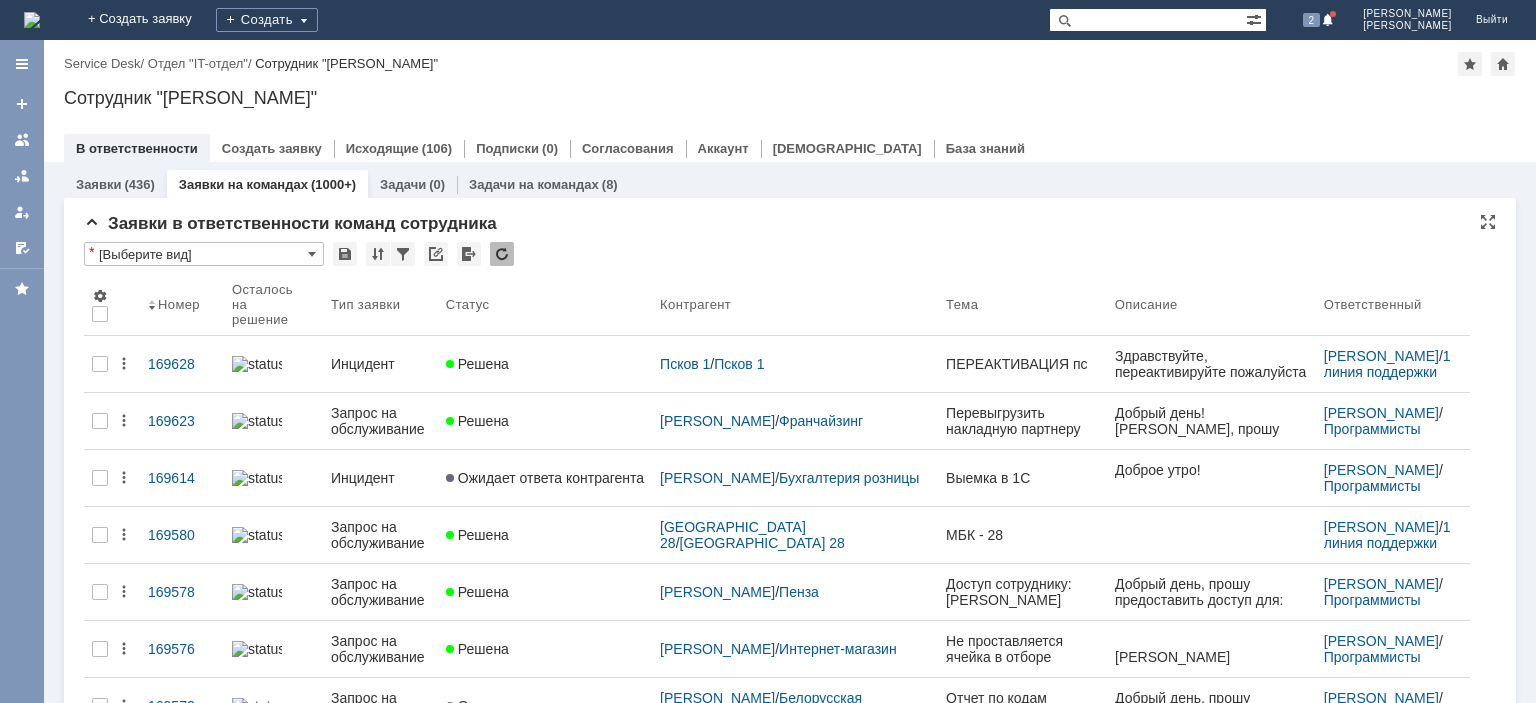 scroll, scrollTop: 0, scrollLeft: 0, axis: both 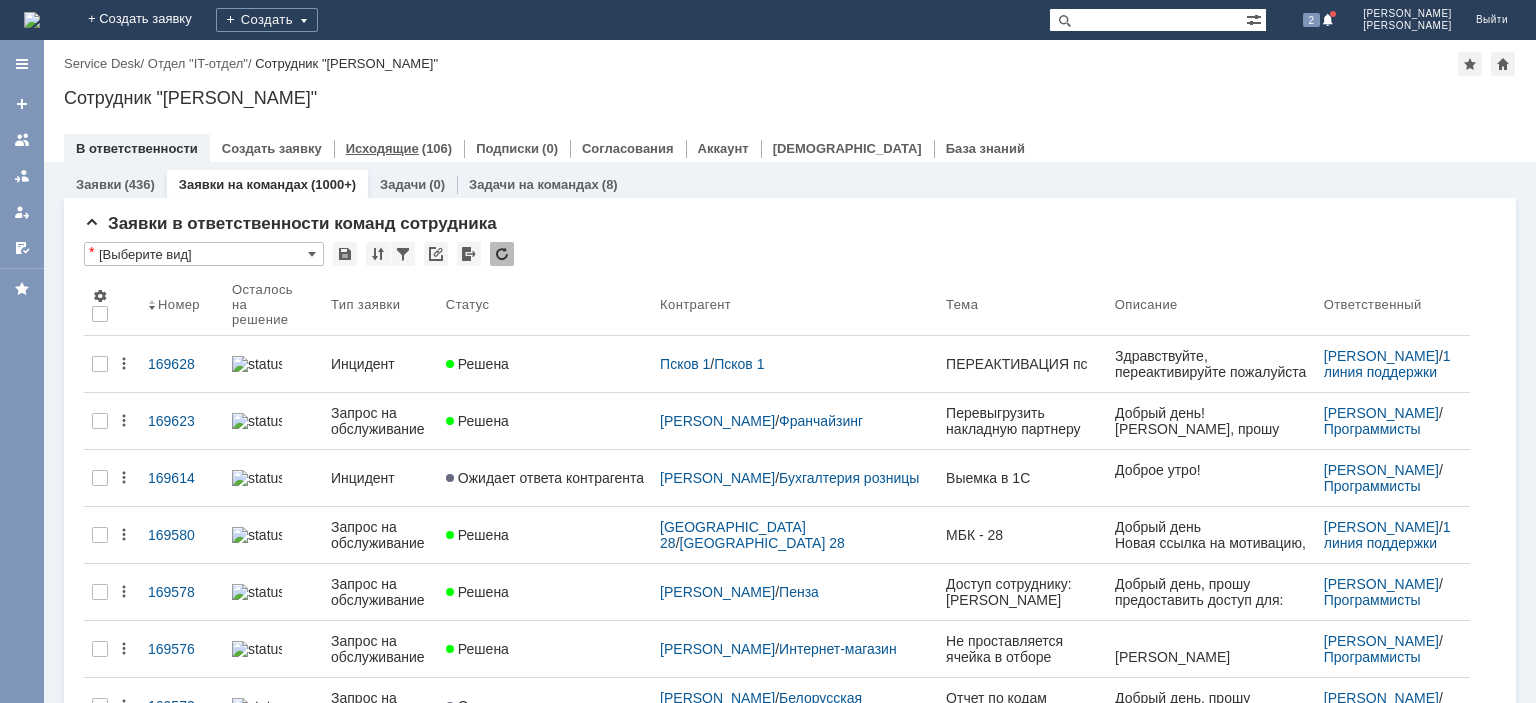 click on "Исходящие" at bounding box center (382, 148) 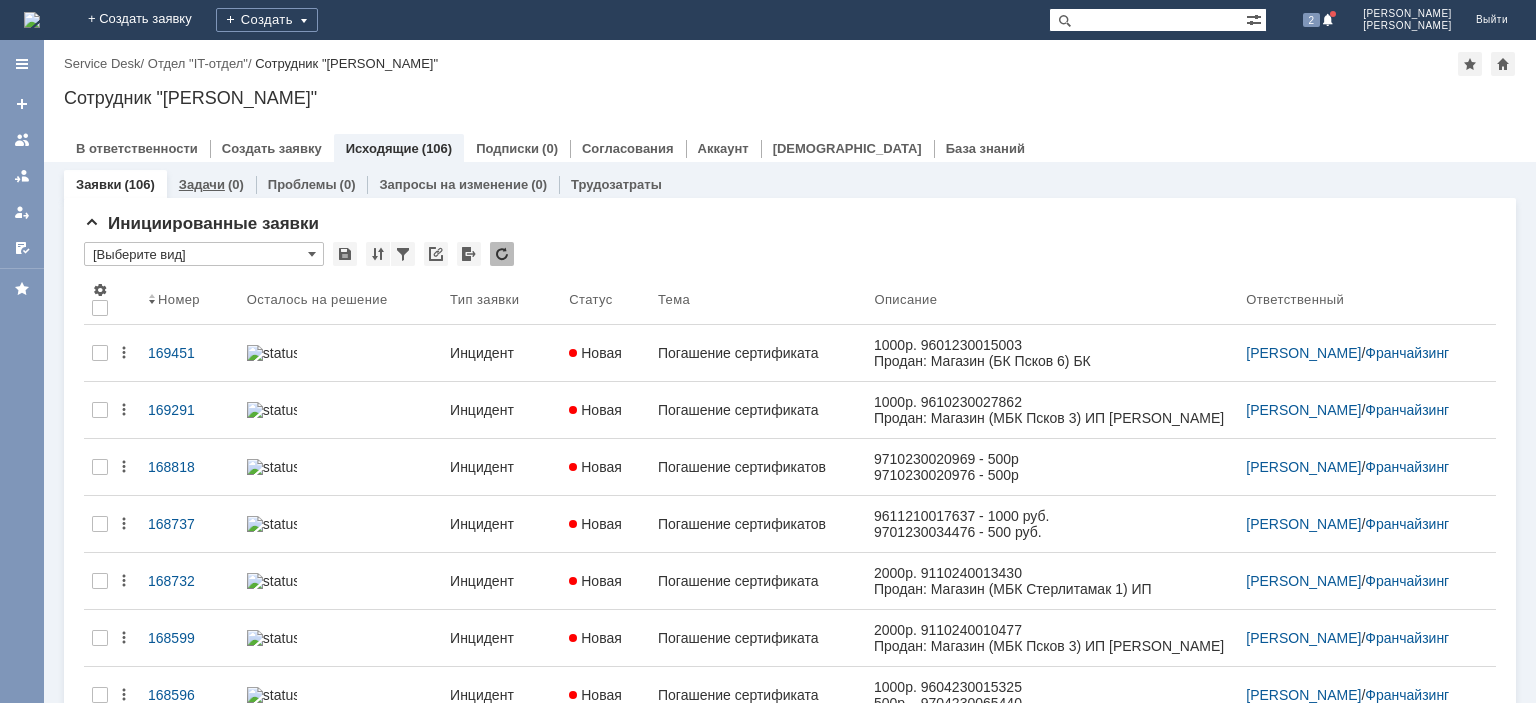 click on "Задачи" at bounding box center [202, 184] 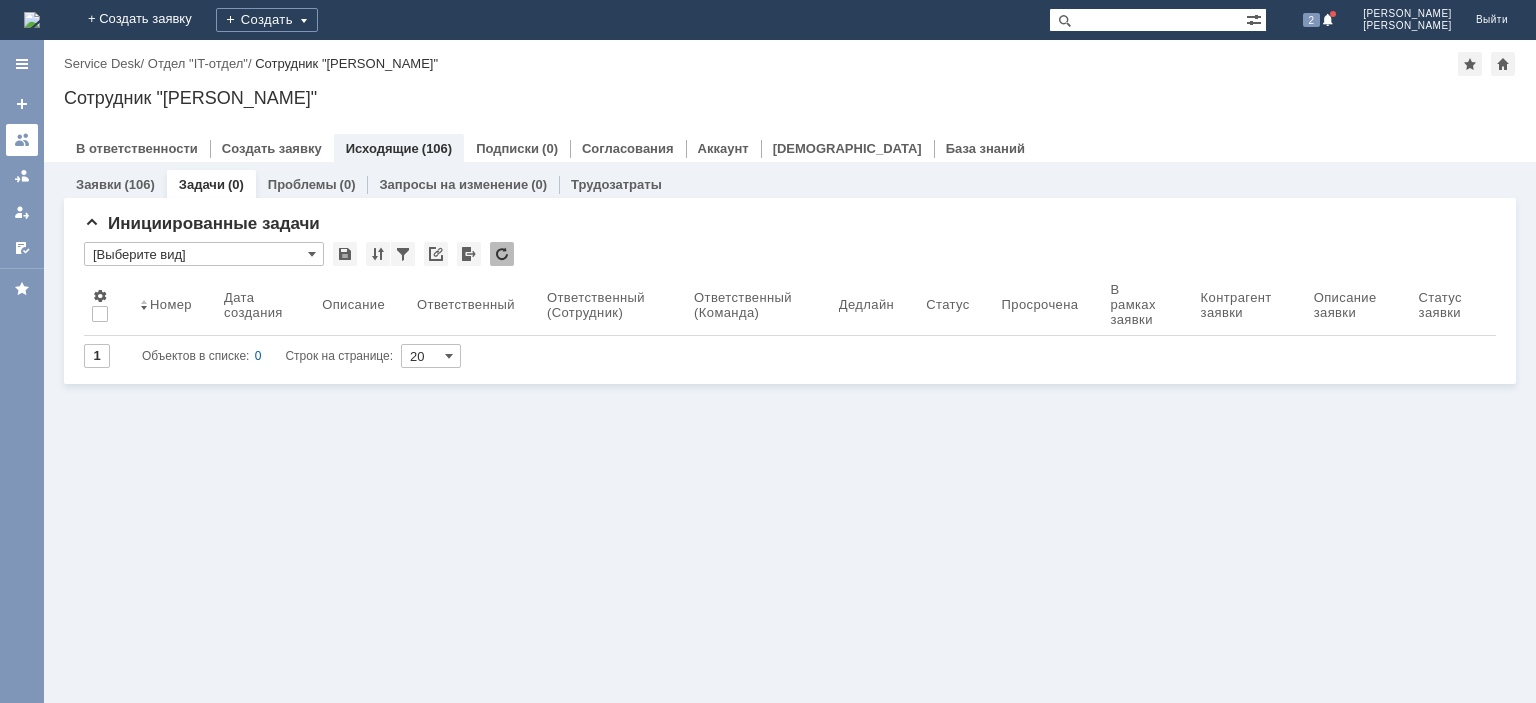 click at bounding box center [22, 140] 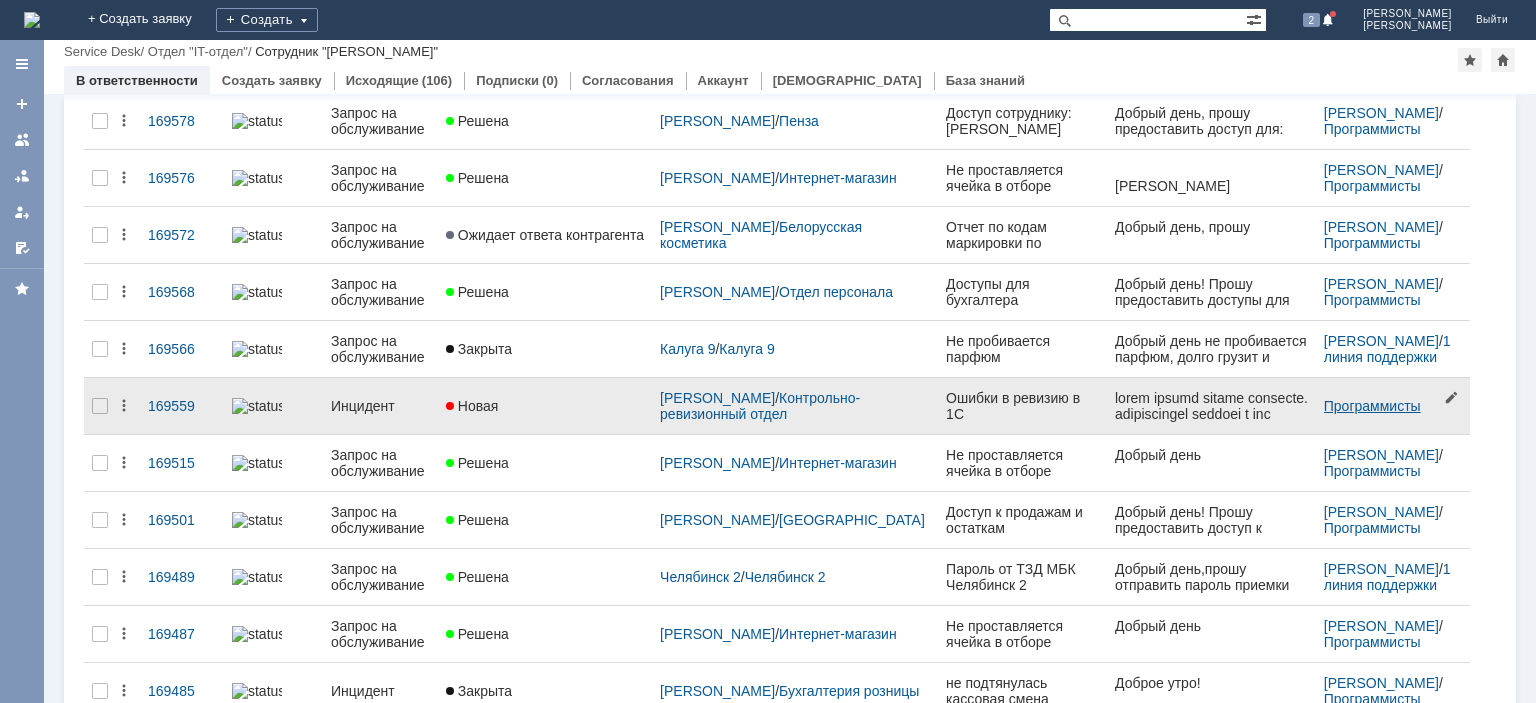 click on "Программисты" at bounding box center [1372, 406] 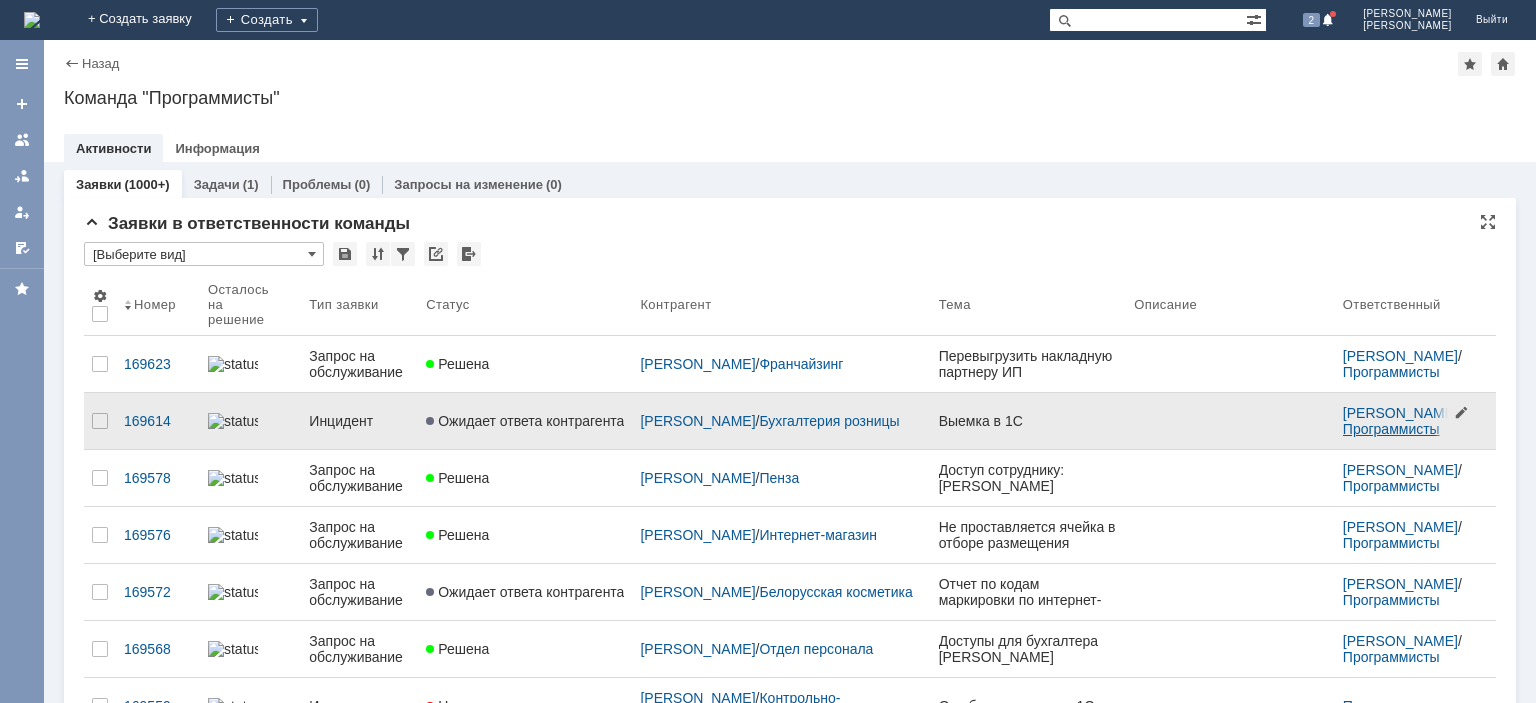 click on "Программисты" at bounding box center [1391, 429] 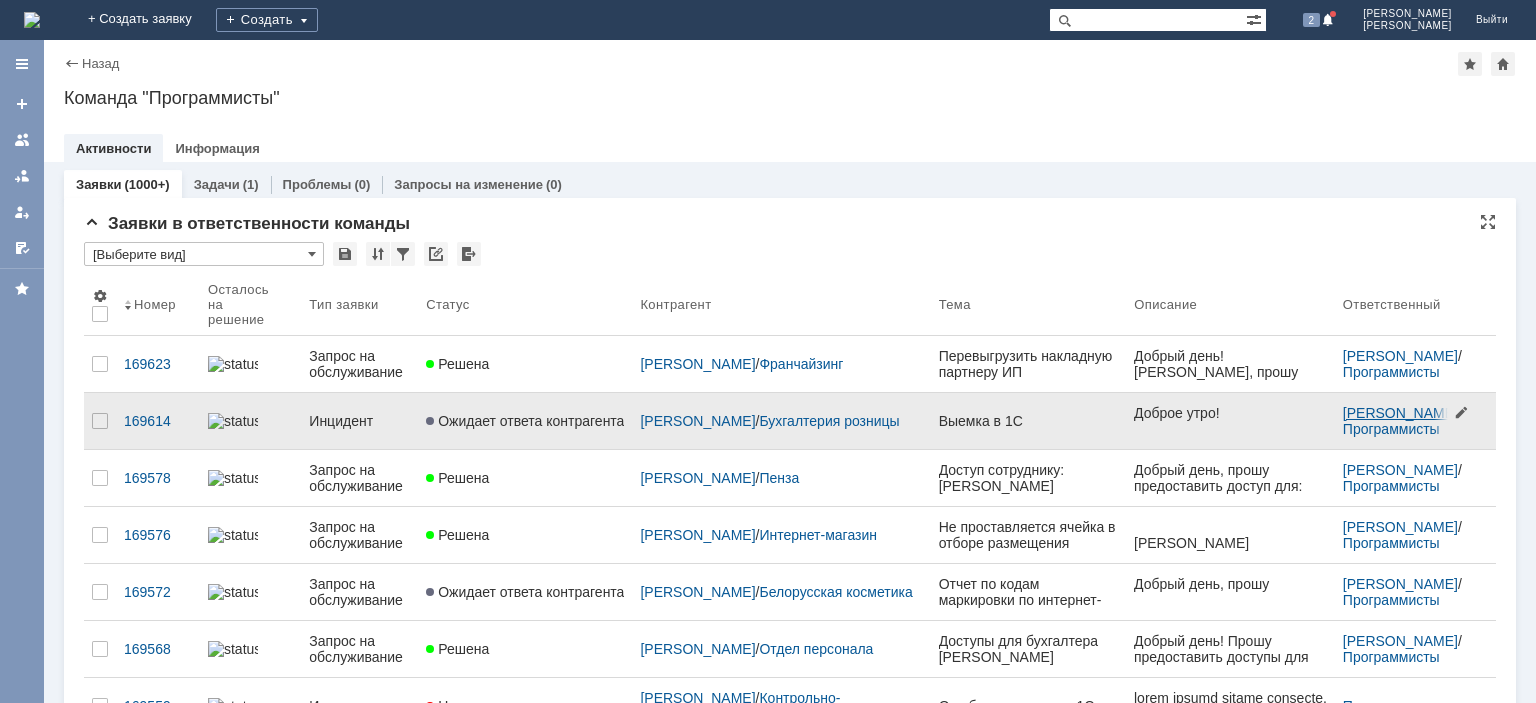 click on "Шинелев Александр" at bounding box center [1400, 413] 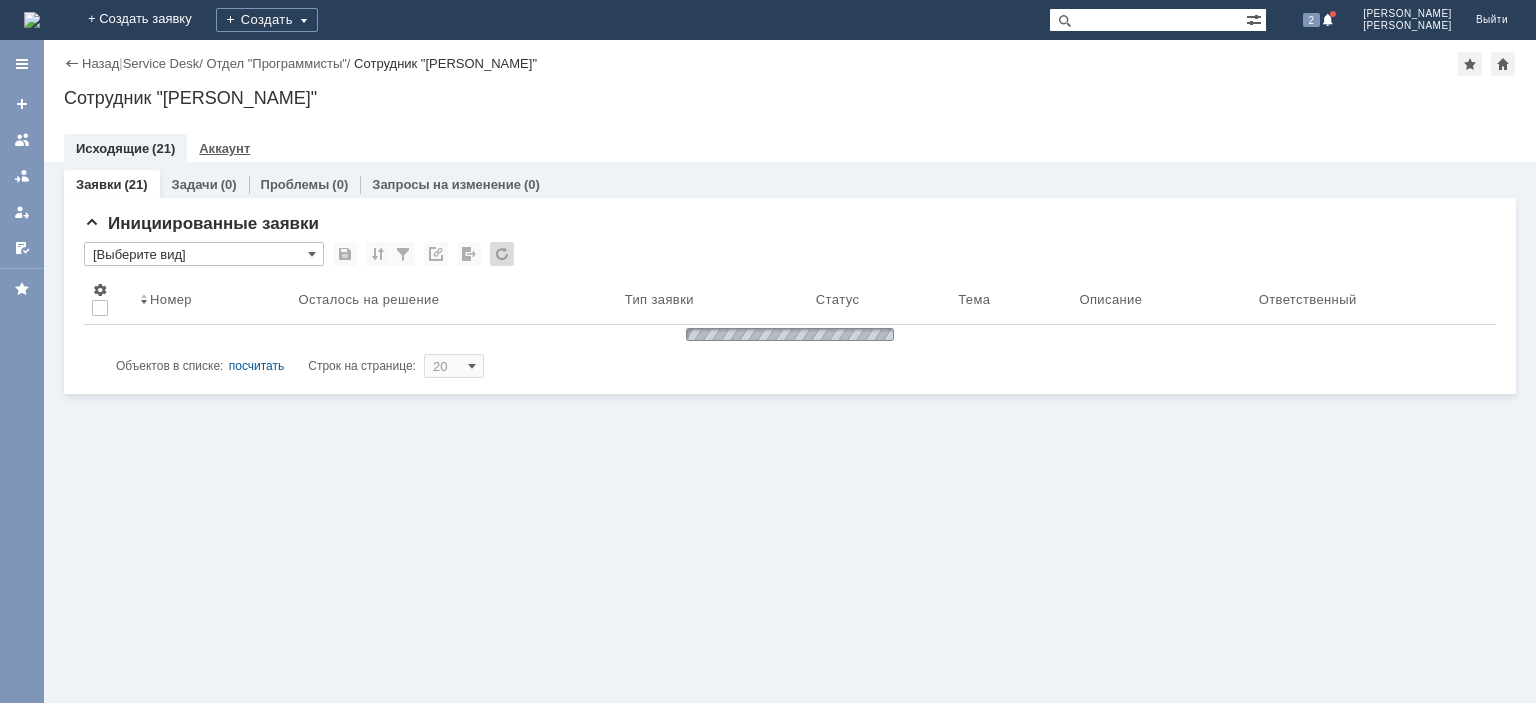 click on "Аккаунт" at bounding box center [224, 148] 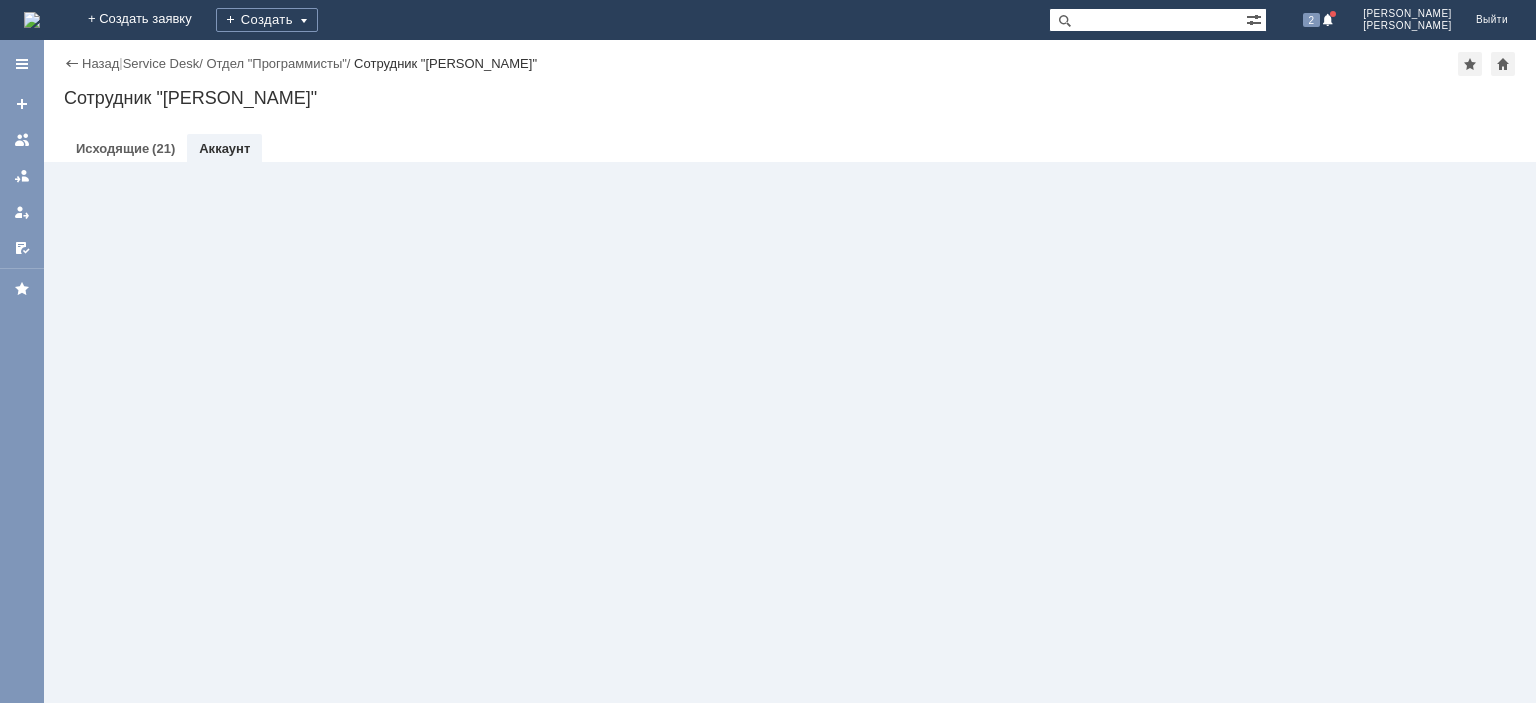 click on "Аккаунт" at bounding box center [224, 148] 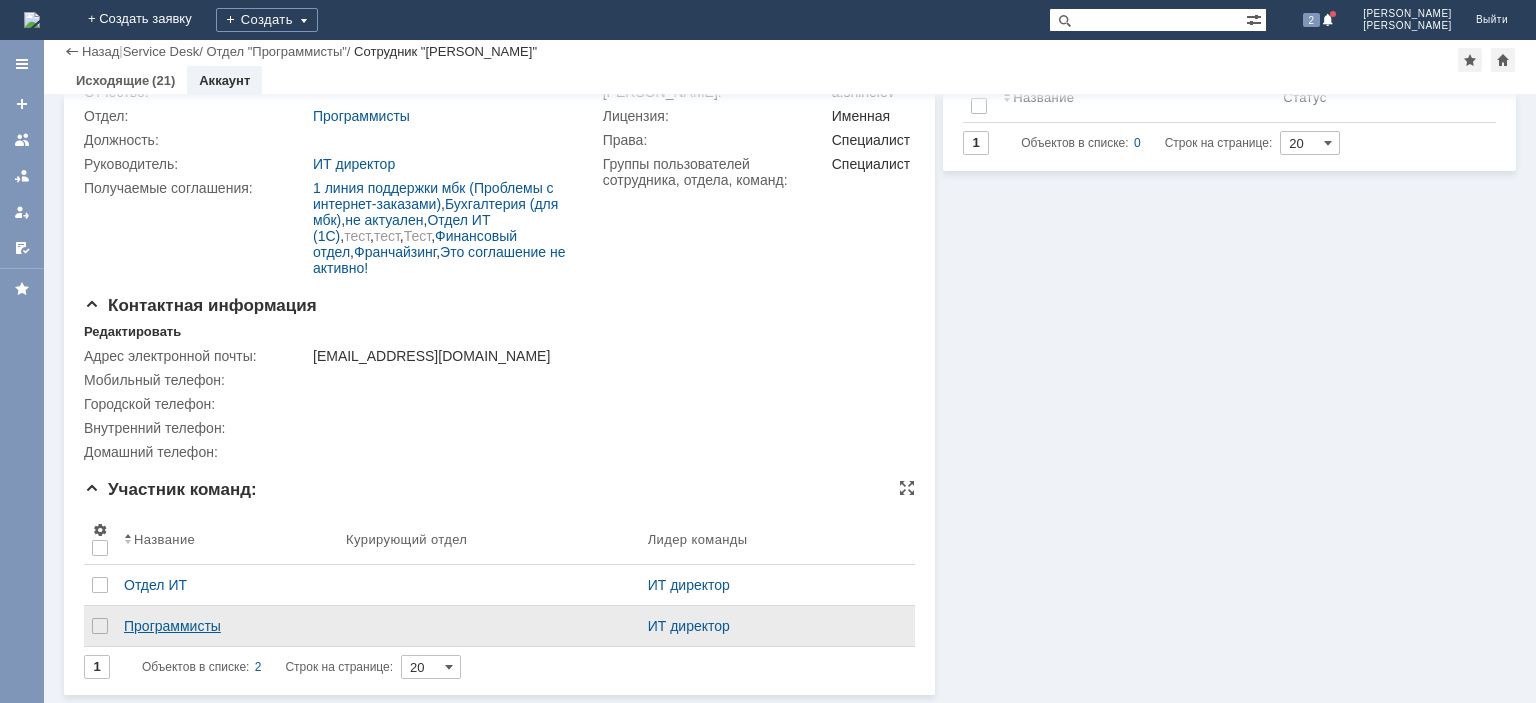 click on "Программисты" at bounding box center [227, 626] 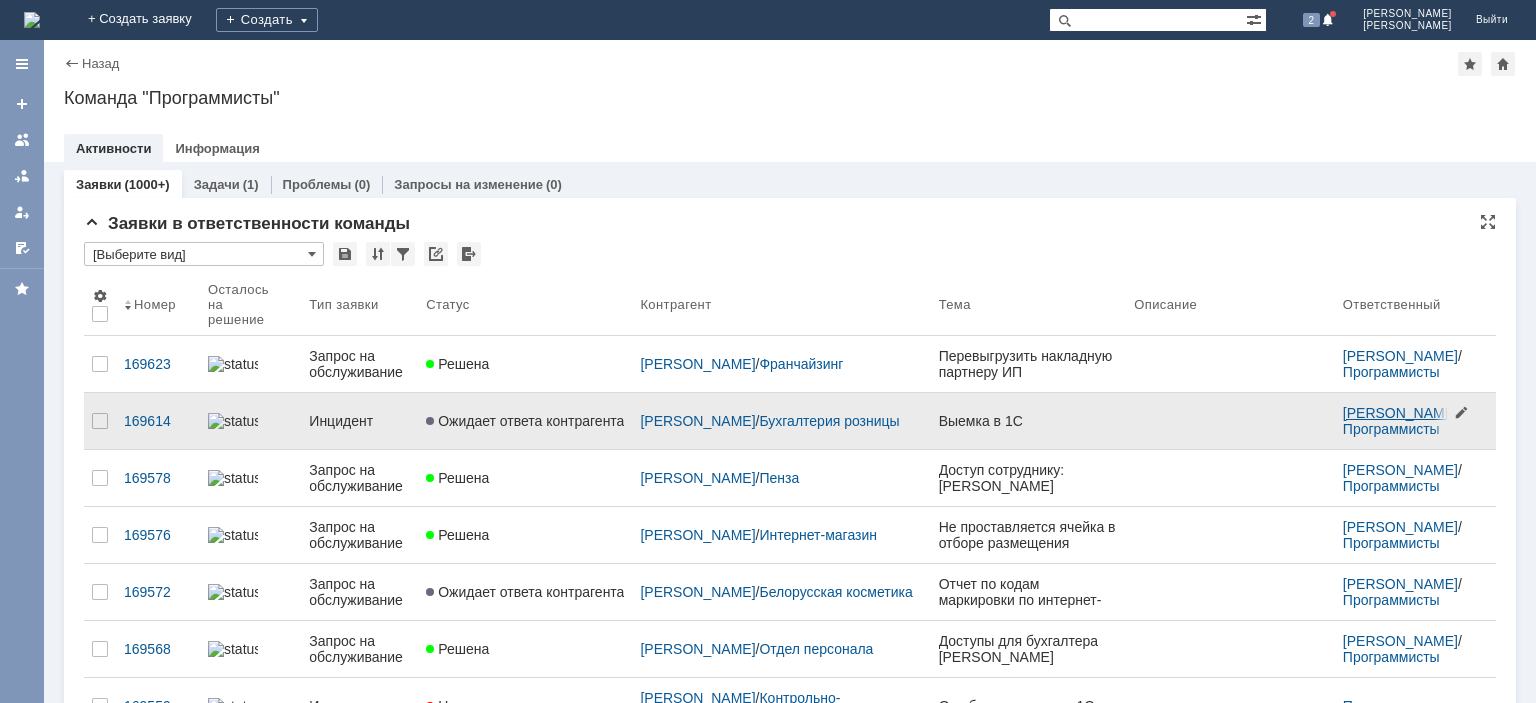 click on "Шинелев Александр" at bounding box center (1400, 413) 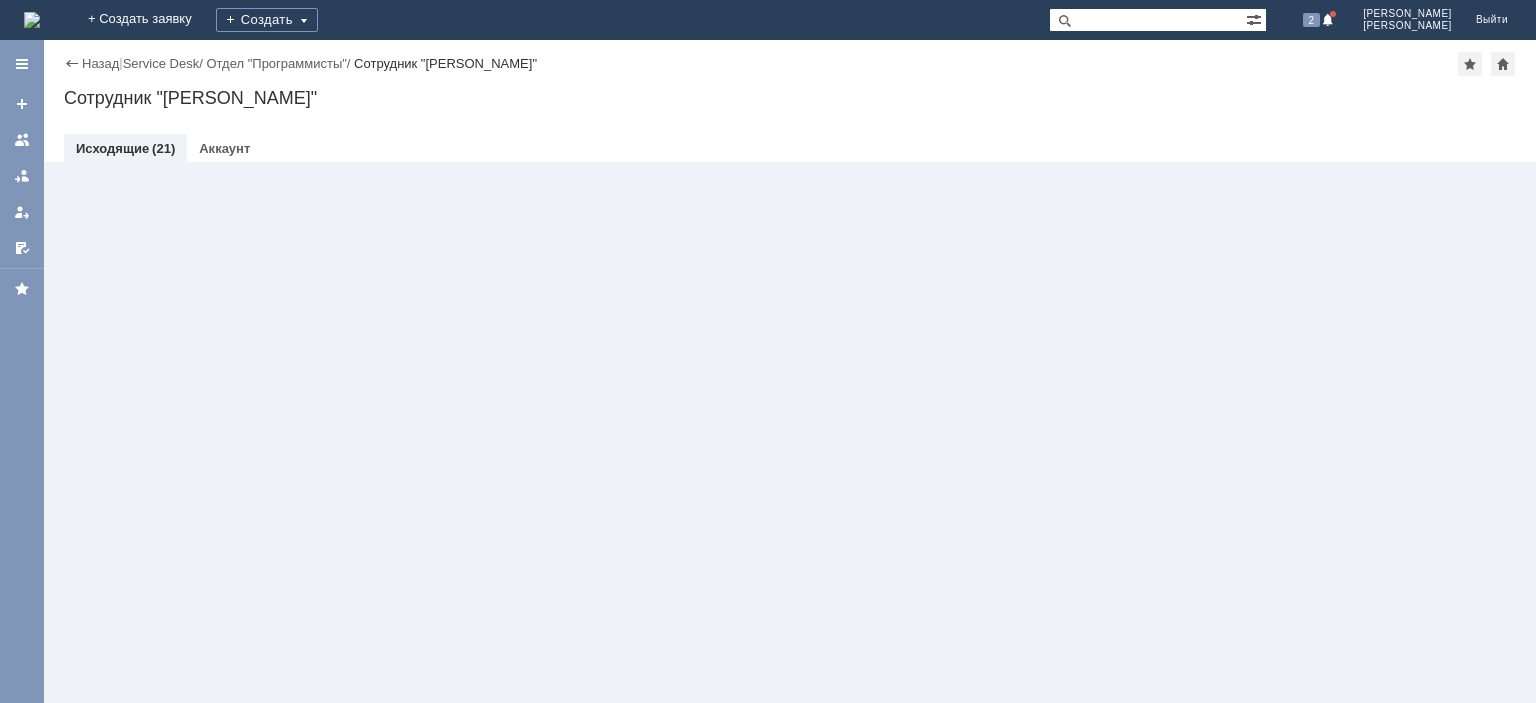 click at bounding box center (790, 128) 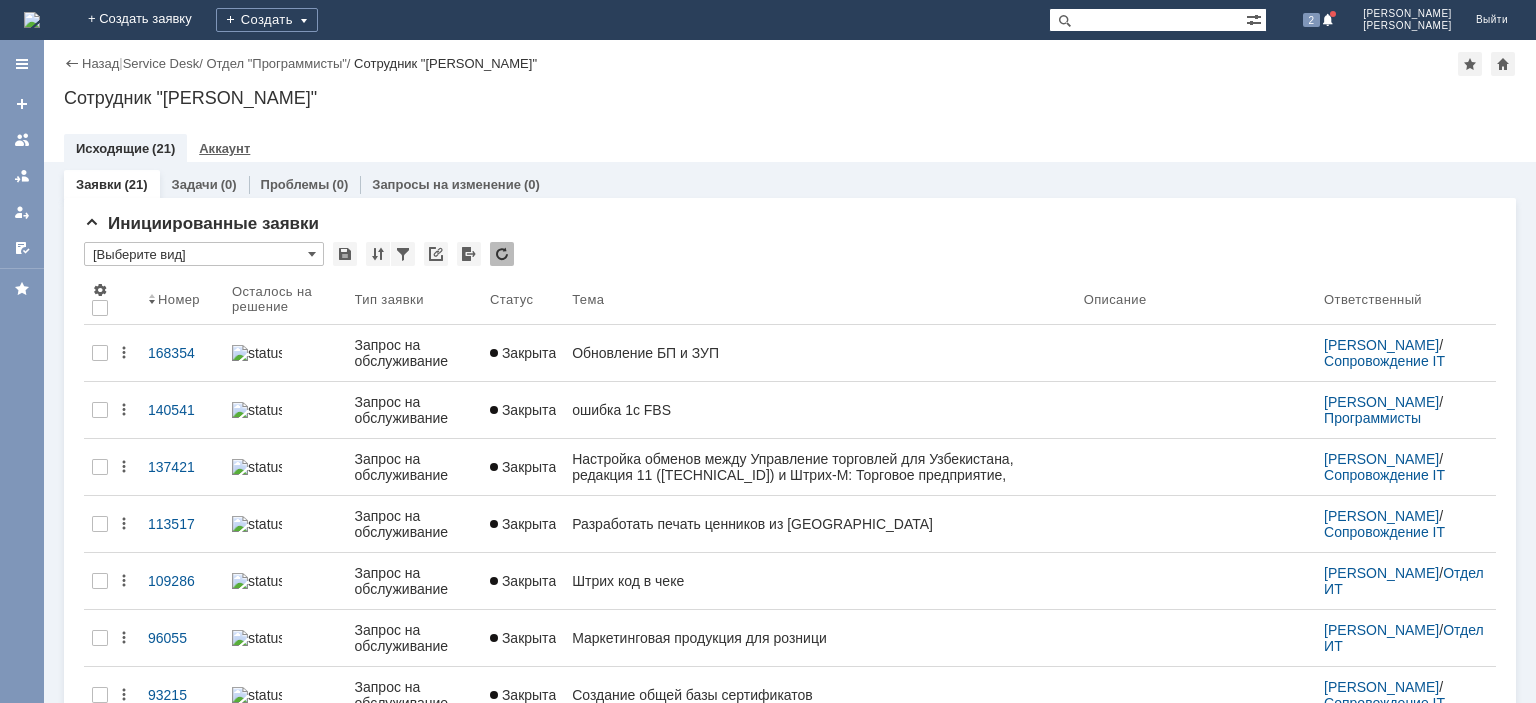 click on "Аккаунт" at bounding box center (224, 148) 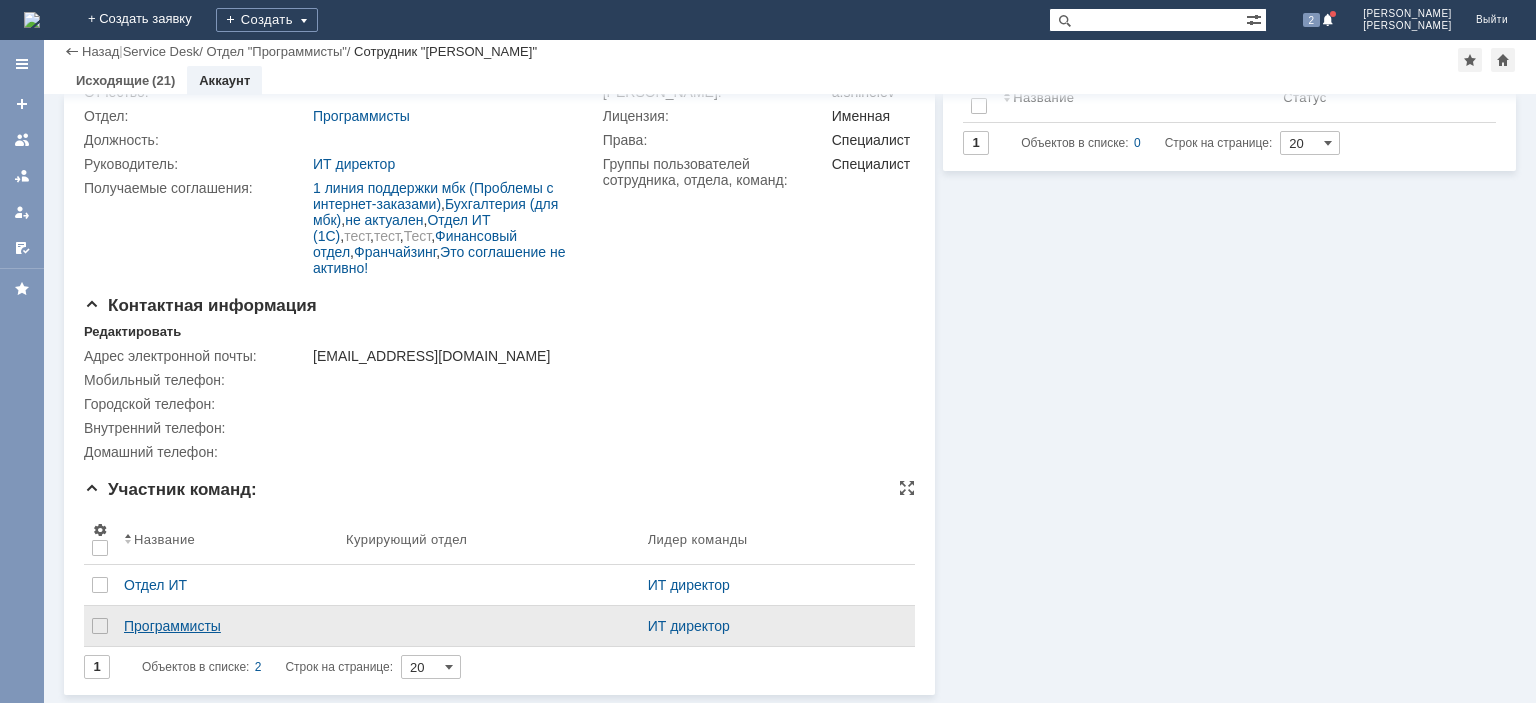 click on "Программисты" at bounding box center [227, 626] 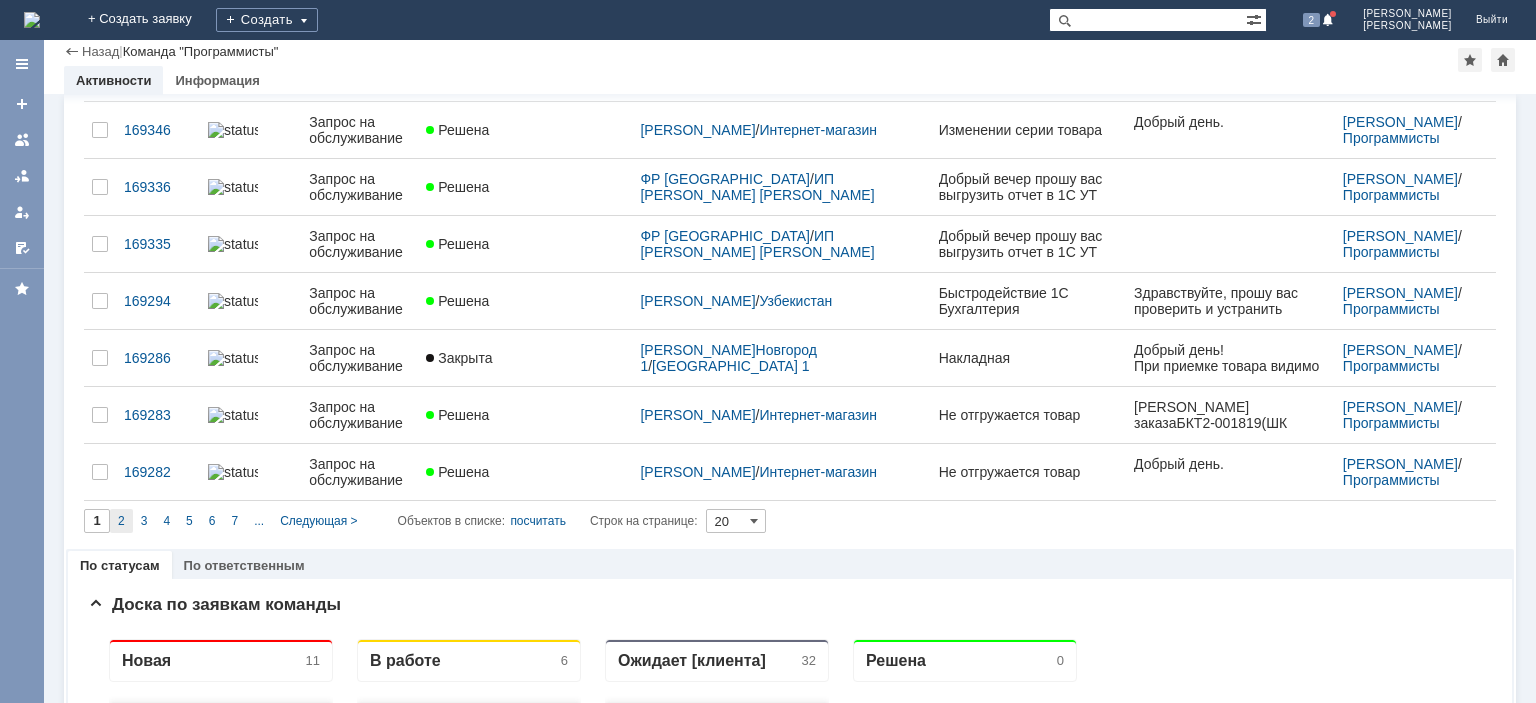 click on "2" at bounding box center [121, 521] 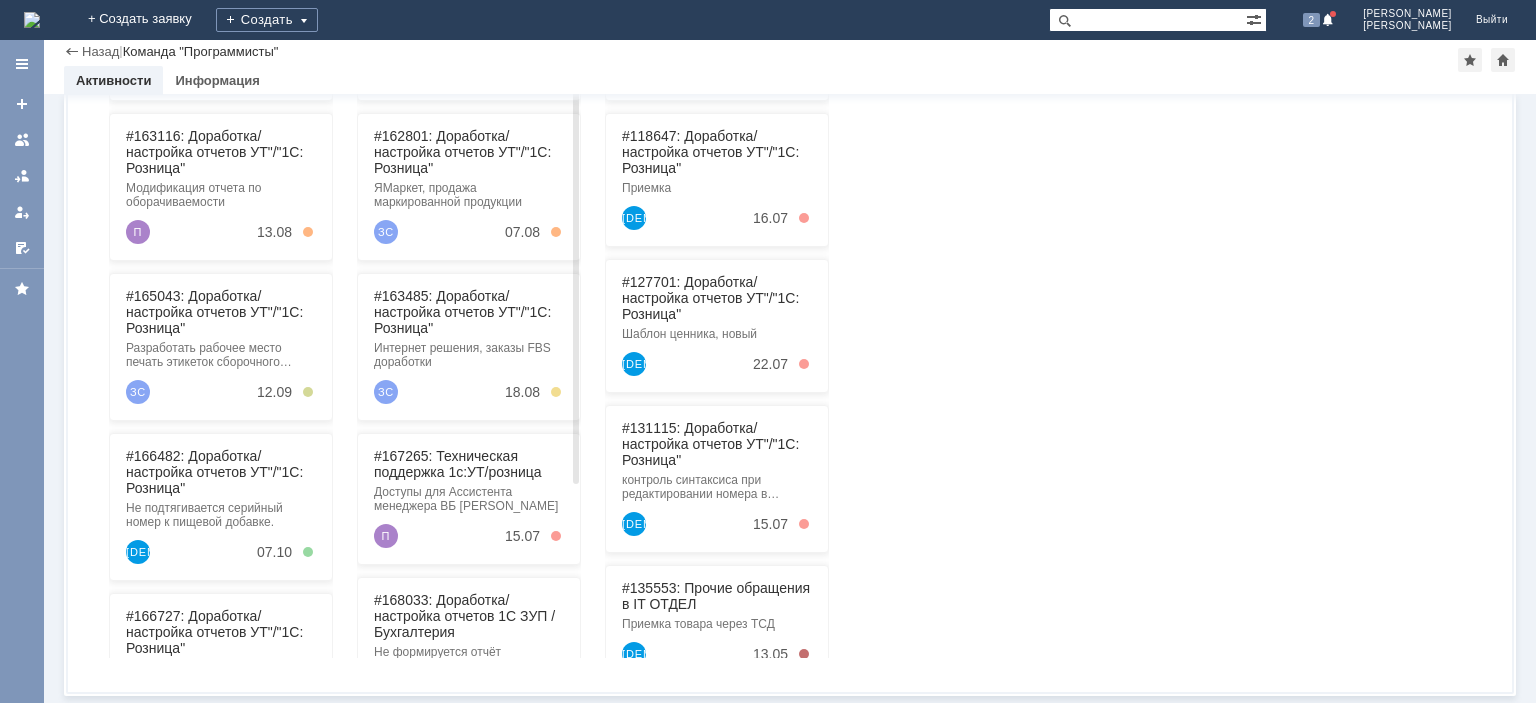 type on "2" 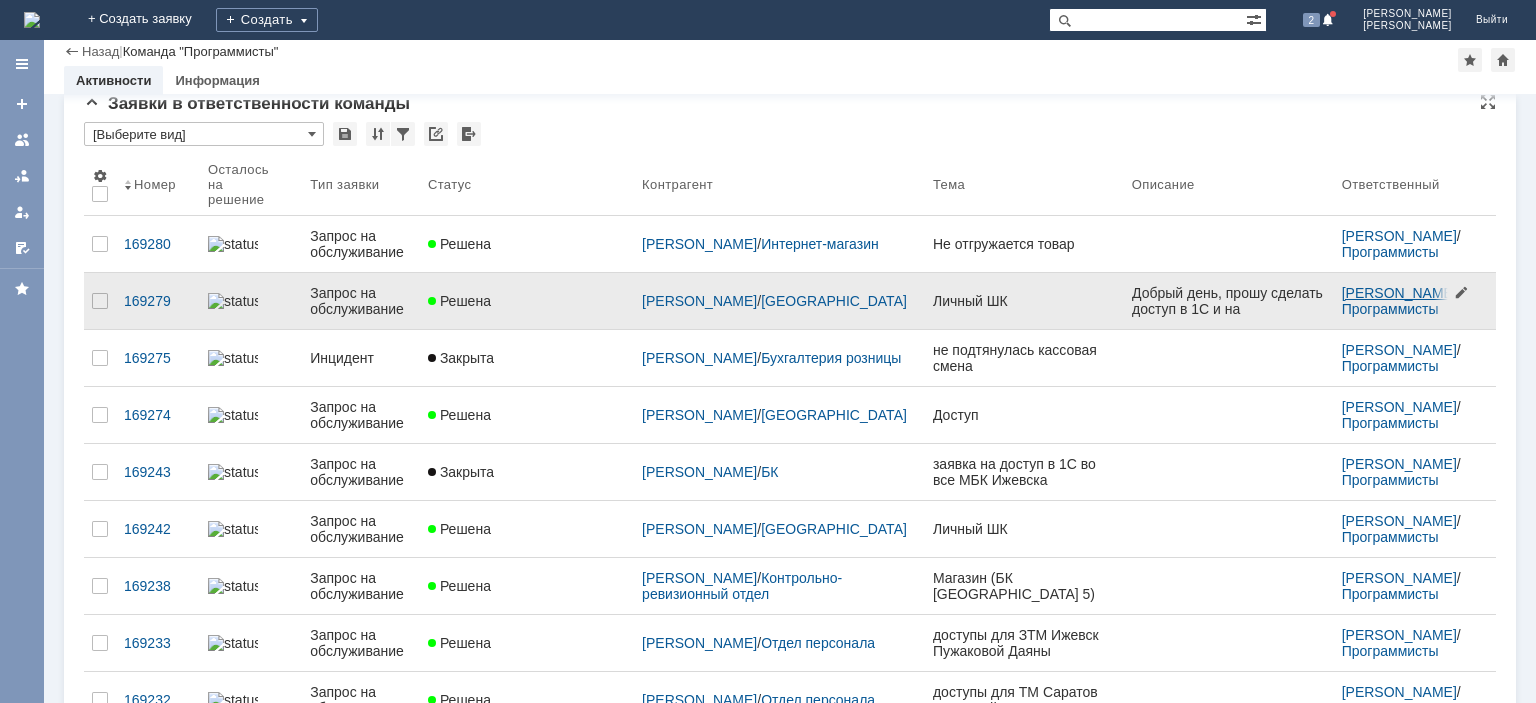click on "Тертышный Эдуард" at bounding box center (1399, 293) 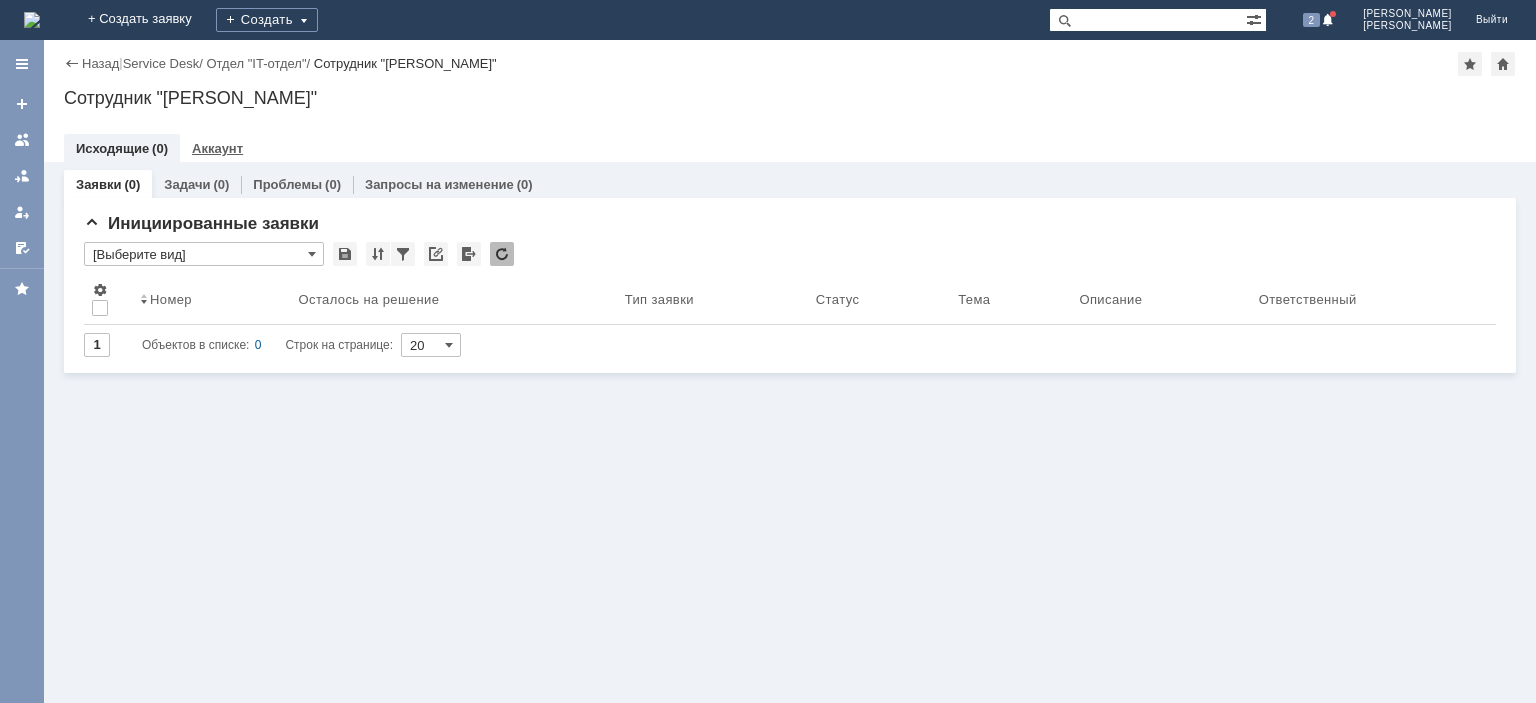 click on "Аккаунт" at bounding box center [217, 148] 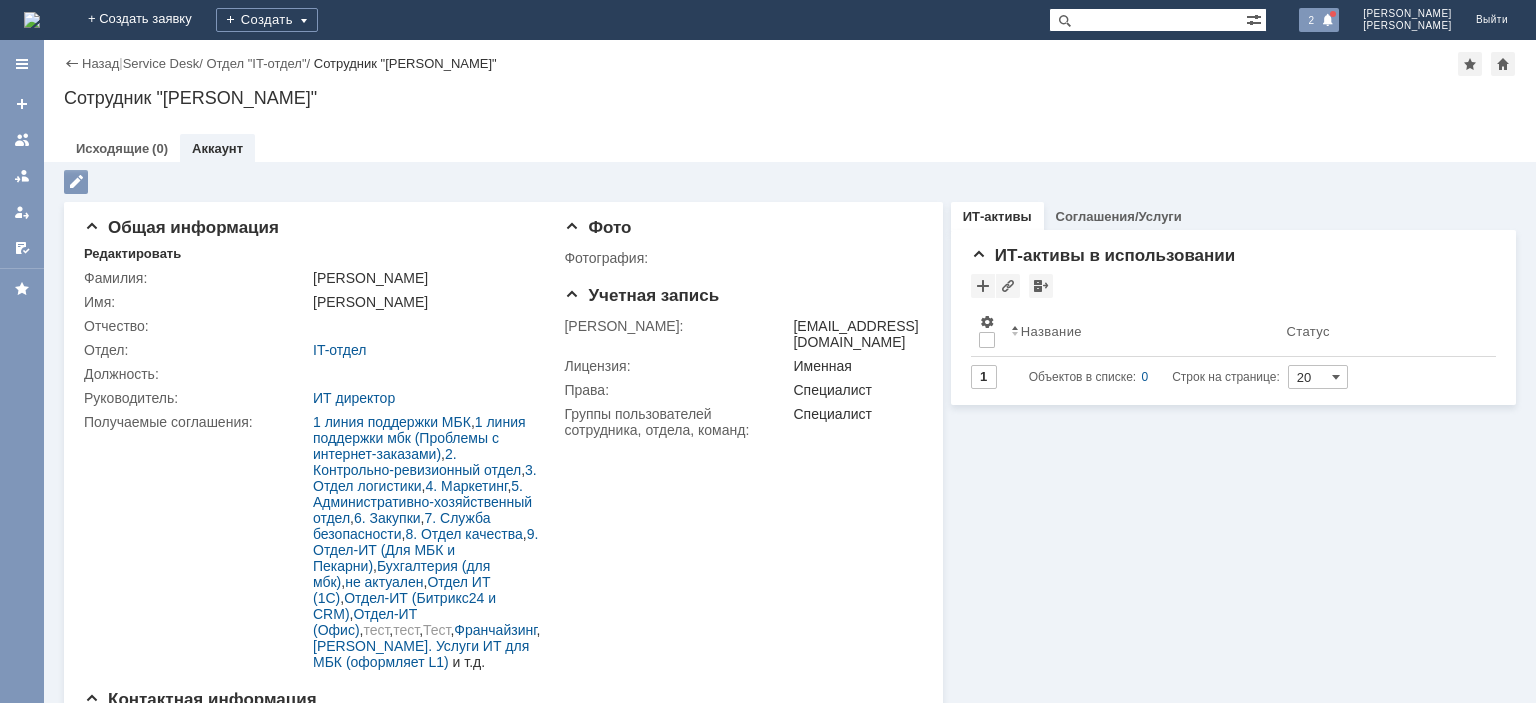 click at bounding box center (1328, 21) 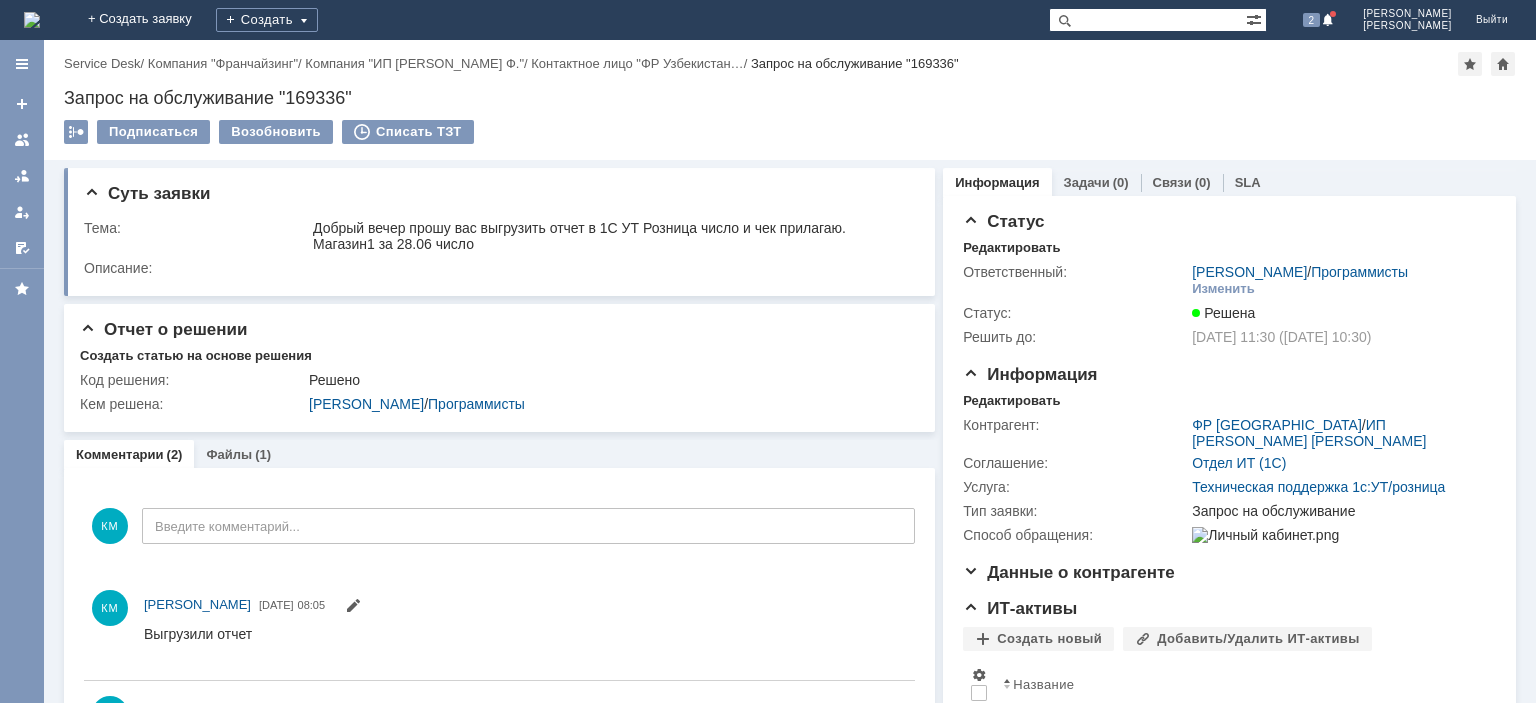 scroll, scrollTop: 0, scrollLeft: 0, axis: both 